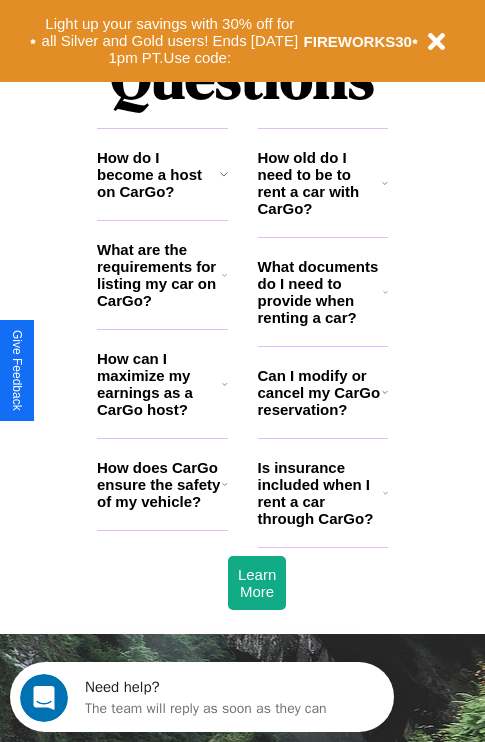 scroll, scrollTop: 0, scrollLeft: 0, axis: both 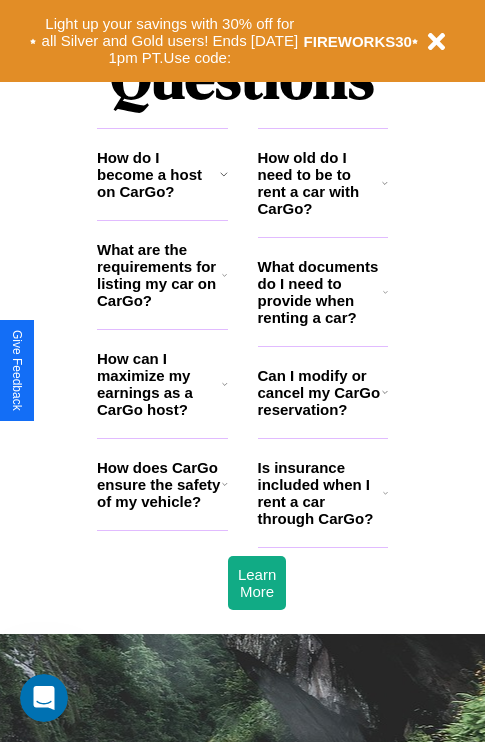 click 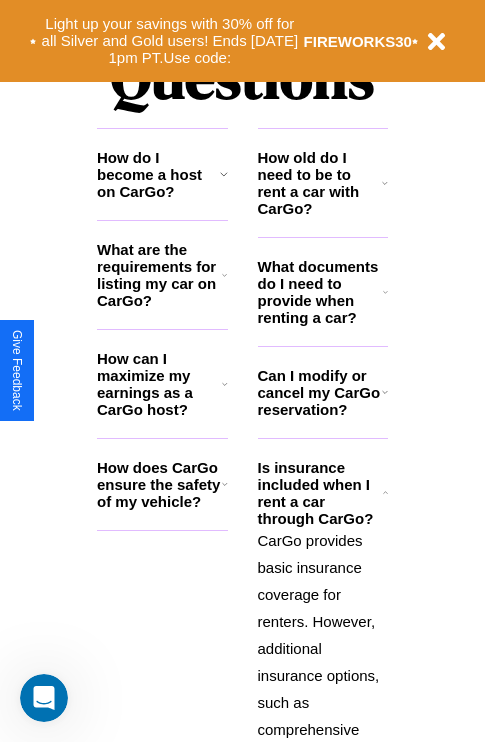 click on "What documents do I need to provide when renting a car?" at bounding box center [321, 292] 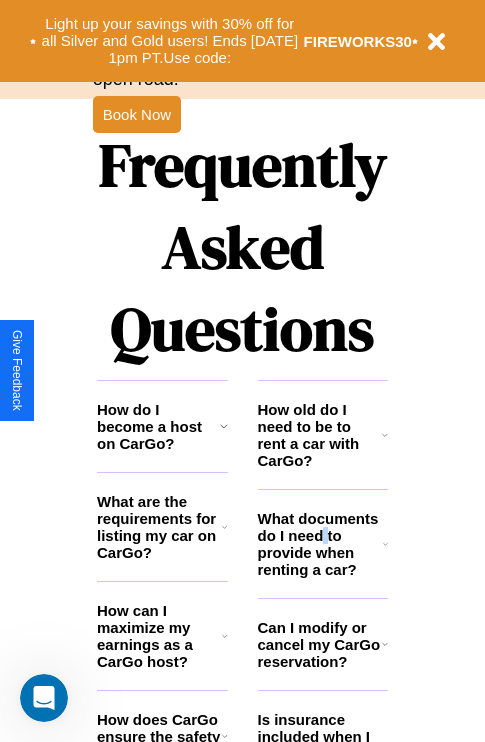 scroll, scrollTop: 1558, scrollLeft: 0, axis: vertical 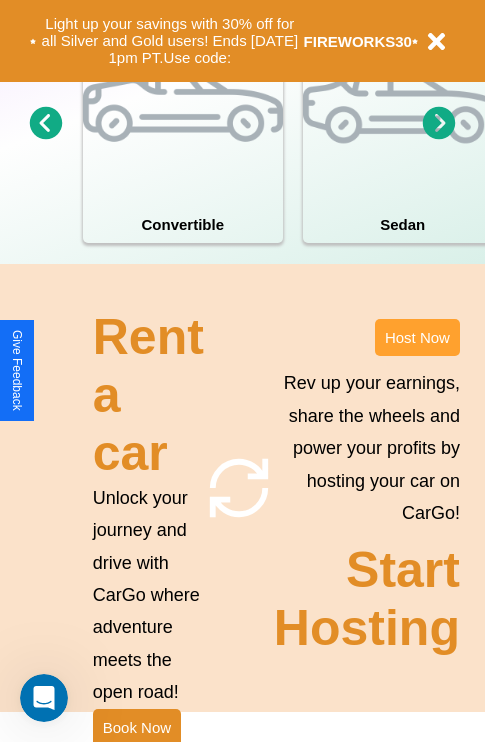 click on "Host Now" at bounding box center [417, 337] 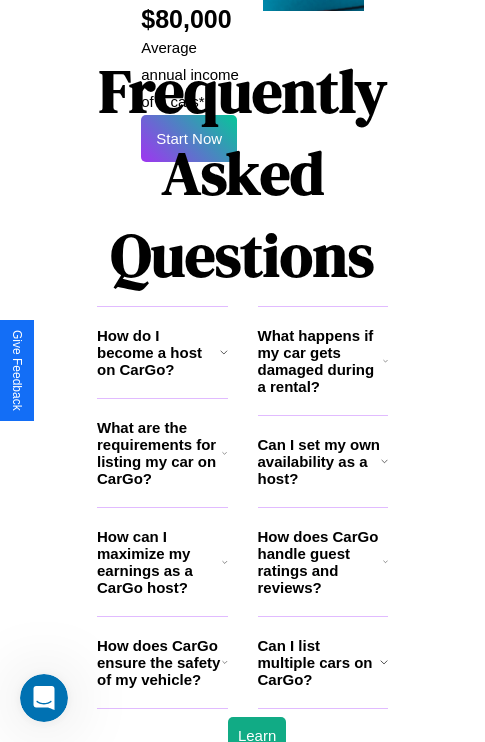 scroll, scrollTop: 3255, scrollLeft: 0, axis: vertical 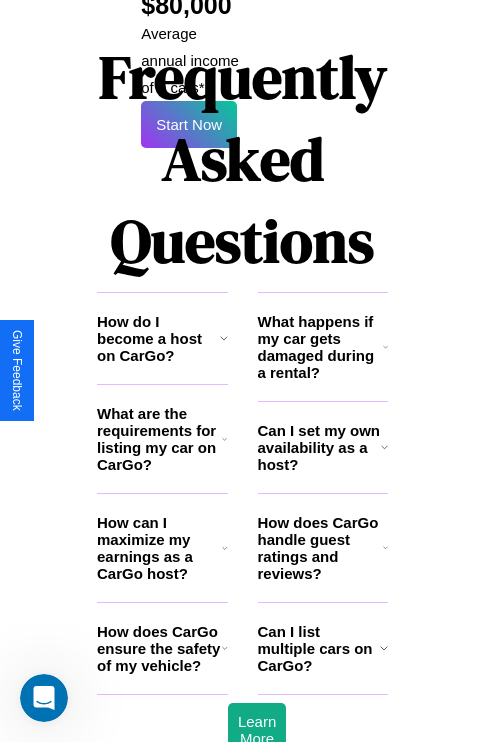 click 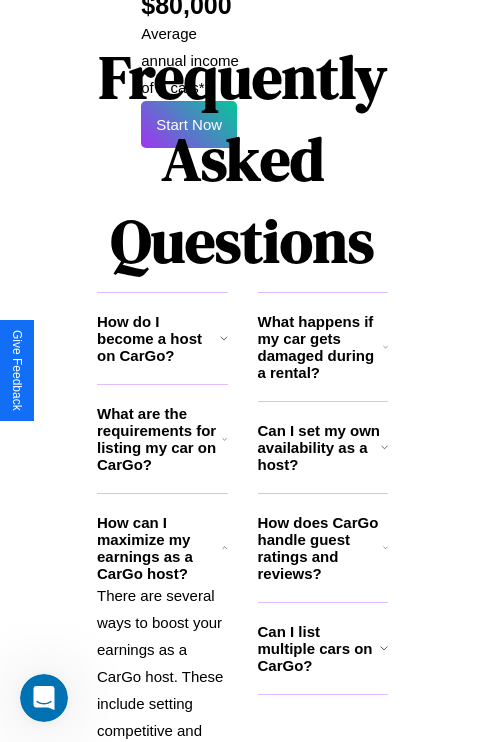 click on "Can I list multiple cars on CarGo?" at bounding box center (319, 648) 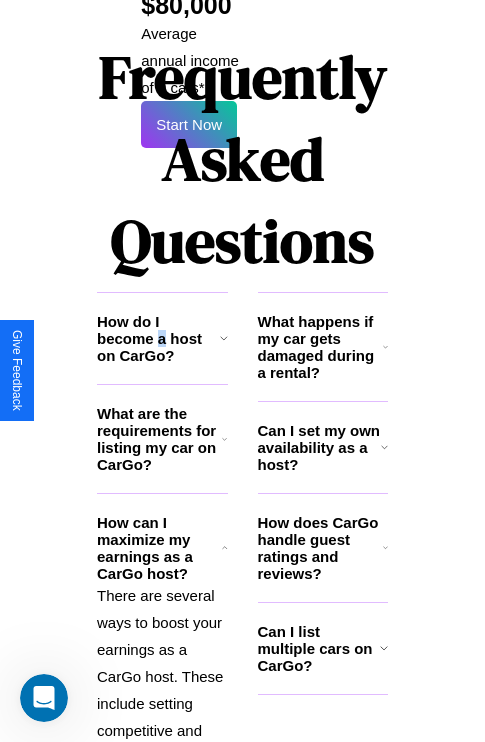 scroll, scrollTop: 3598, scrollLeft: 0, axis: vertical 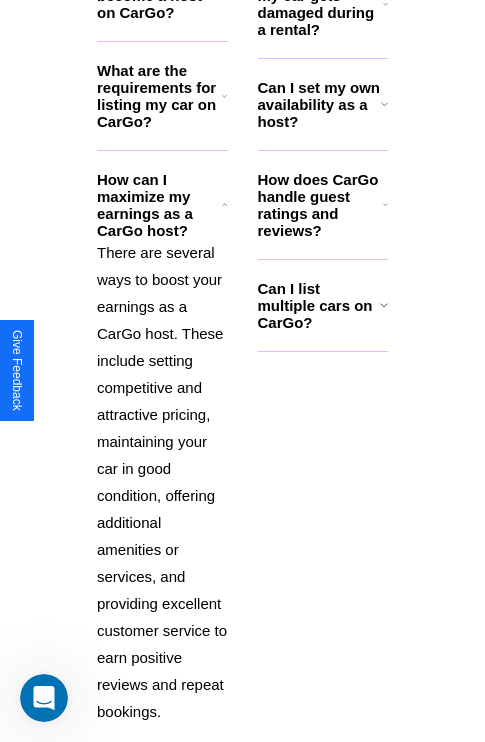 click 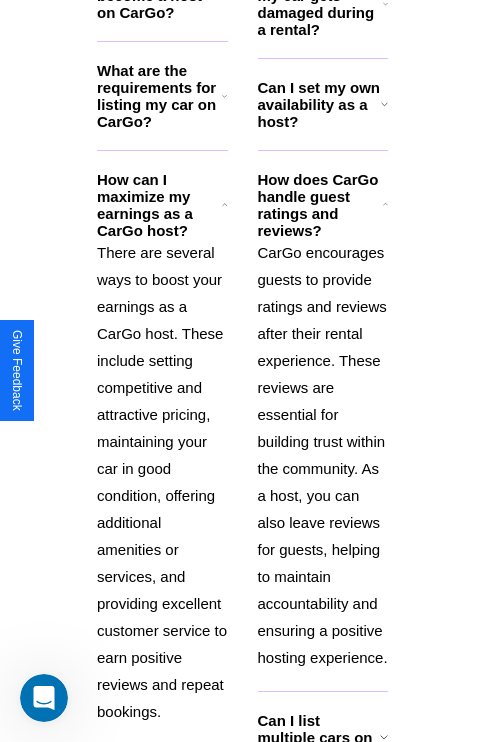 click on "There are several ways to boost your earnings as a CarGo host. These include setting competitive and attractive pricing, maintaining your car in good condition, offering additional amenities or services, and providing excellent customer service to earn positive reviews and repeat bookings." at bounding box center [162, 482] 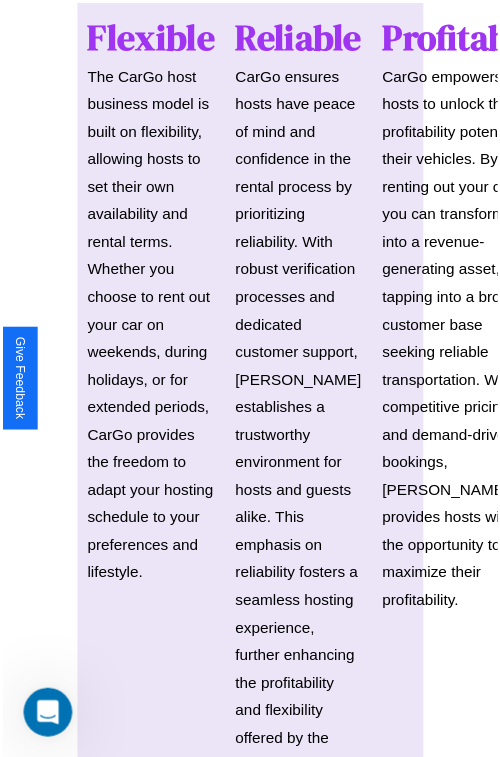 scroll, scrollTop: 35, scrollLeft: 0, axis: vertical 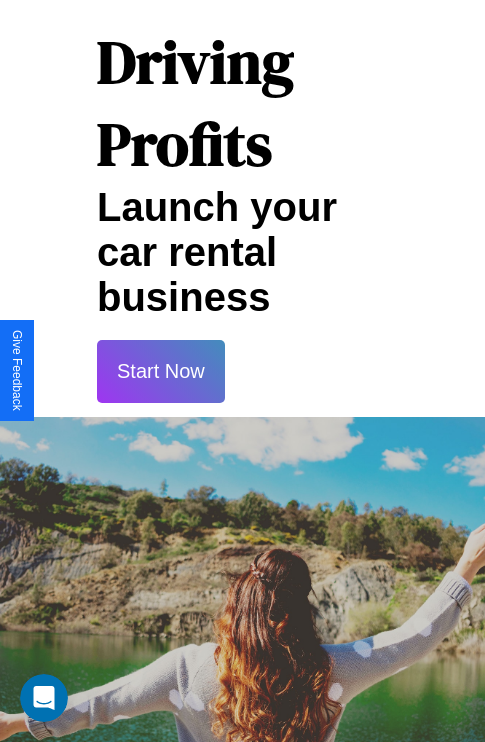 click on "Start Now" at bounding box center [161, 371] 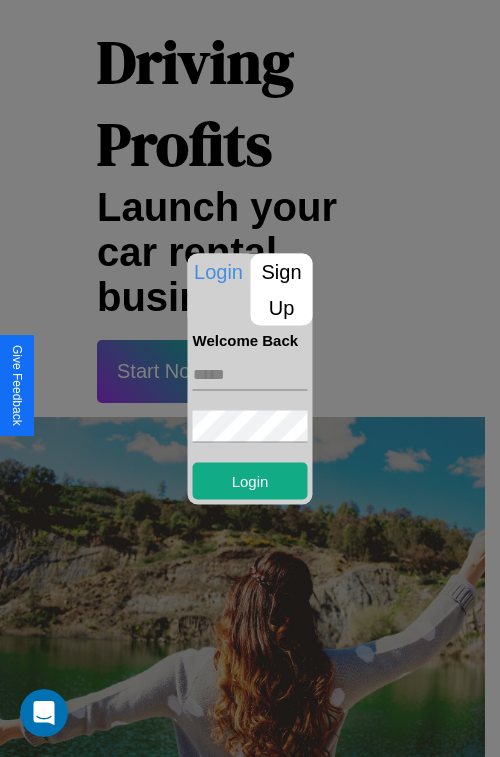 click on "Sign Up" at bounding box center [282, 289] 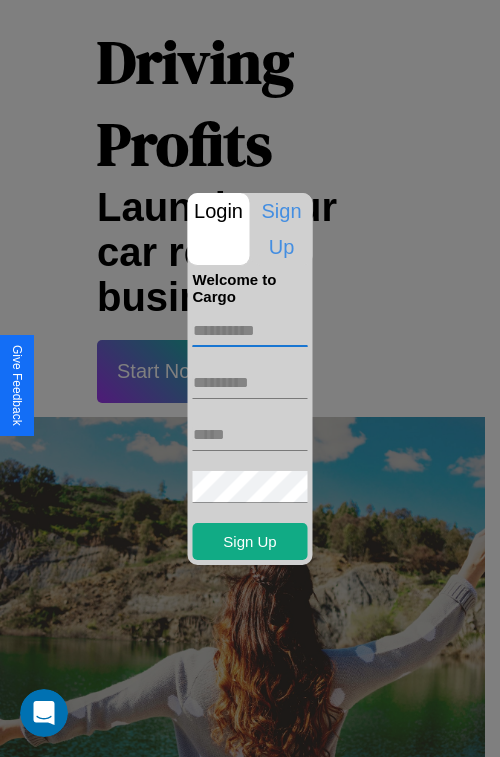 click at bounding box center [250, 331] 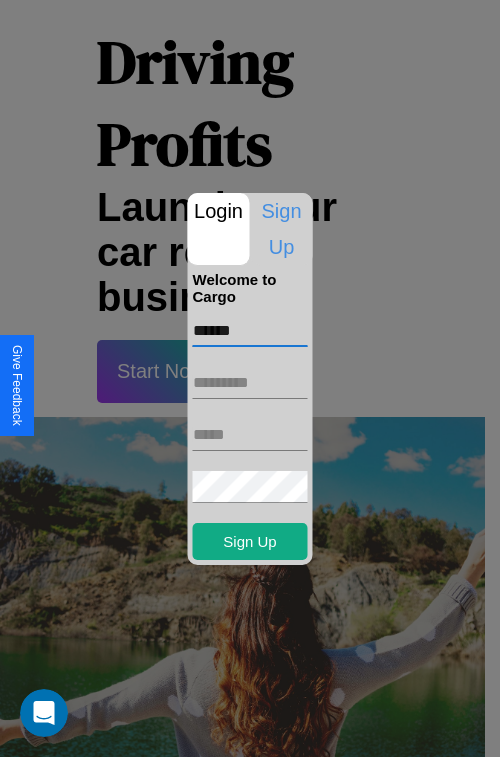 type on "******" 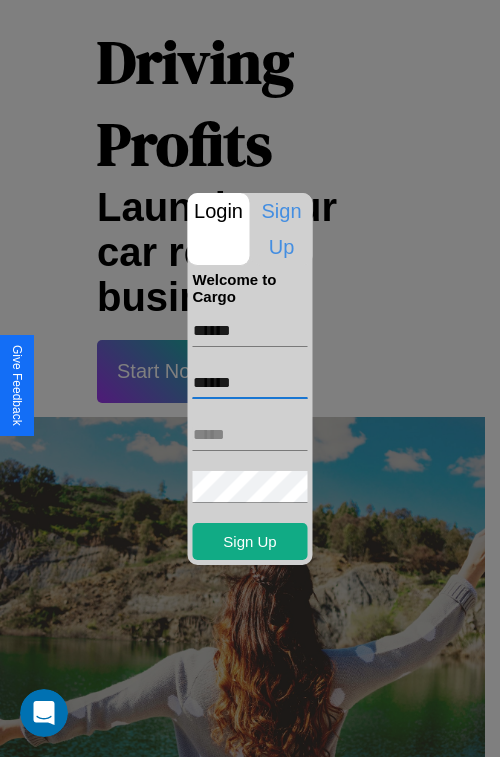 type on "******" 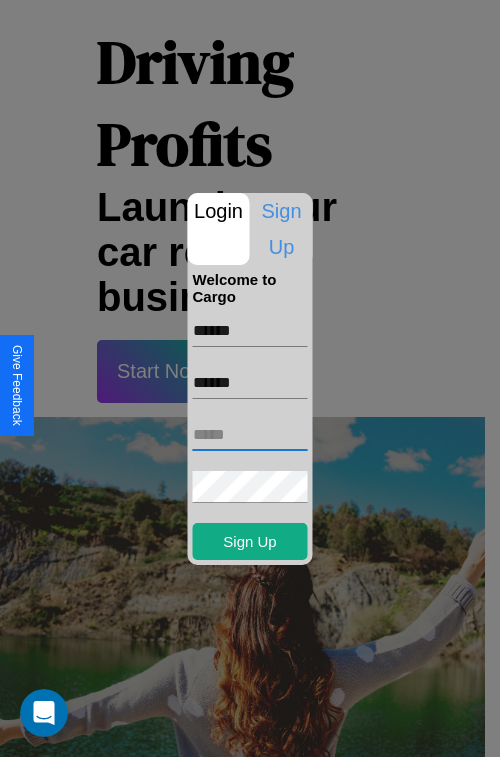 click at bounding box center [250, 435] 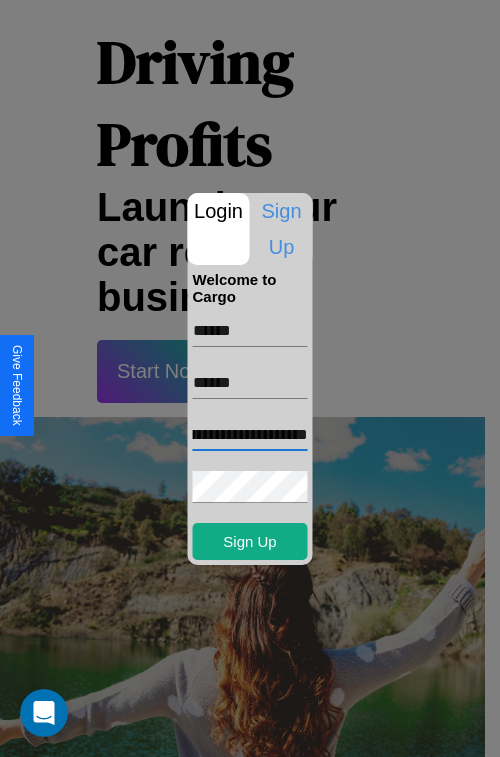 scroll, scrollTop: 0, scrollLeft: 85, axis: horizontal 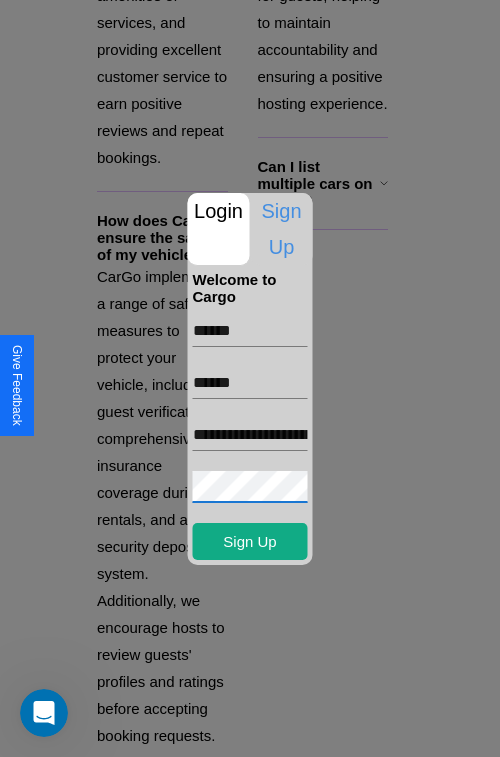 click at bounding box center [250, 378] 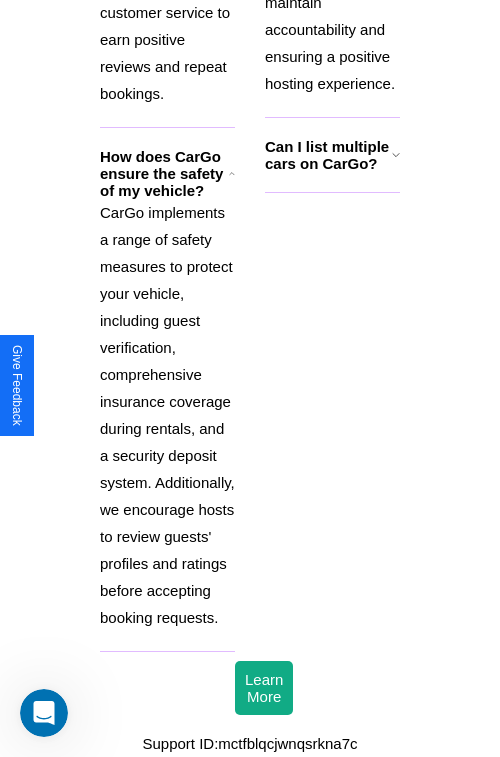 scroll, scrollTop: 28, scrollLeft: 0, axis: vertical 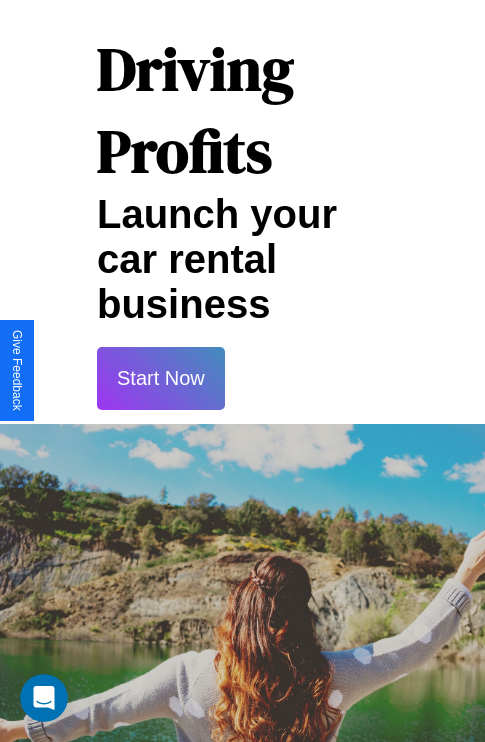 click on "Start Now" at bounding box center (161, 378) 